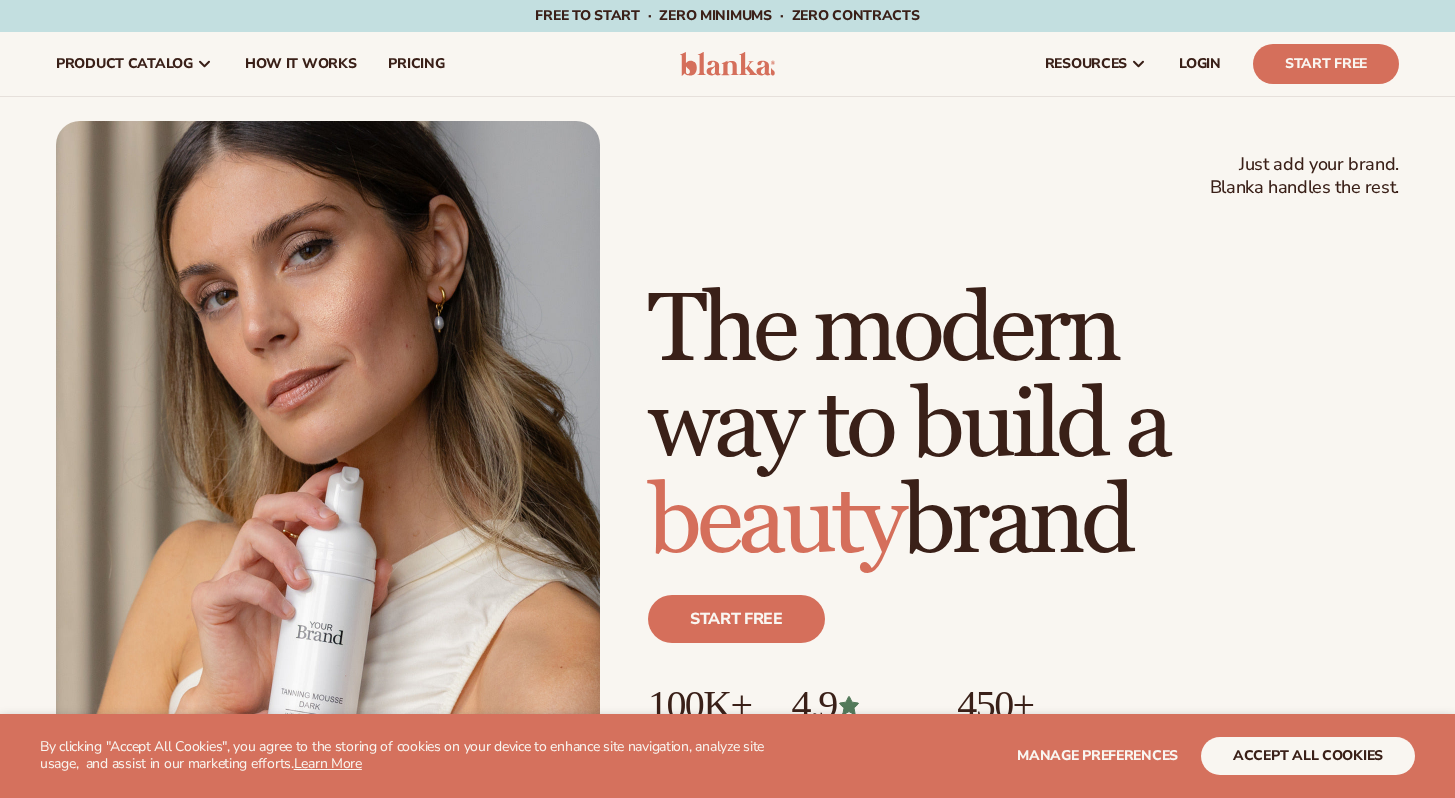 scroll, scrollTop: 0, scrollLeft: 0, axis: both 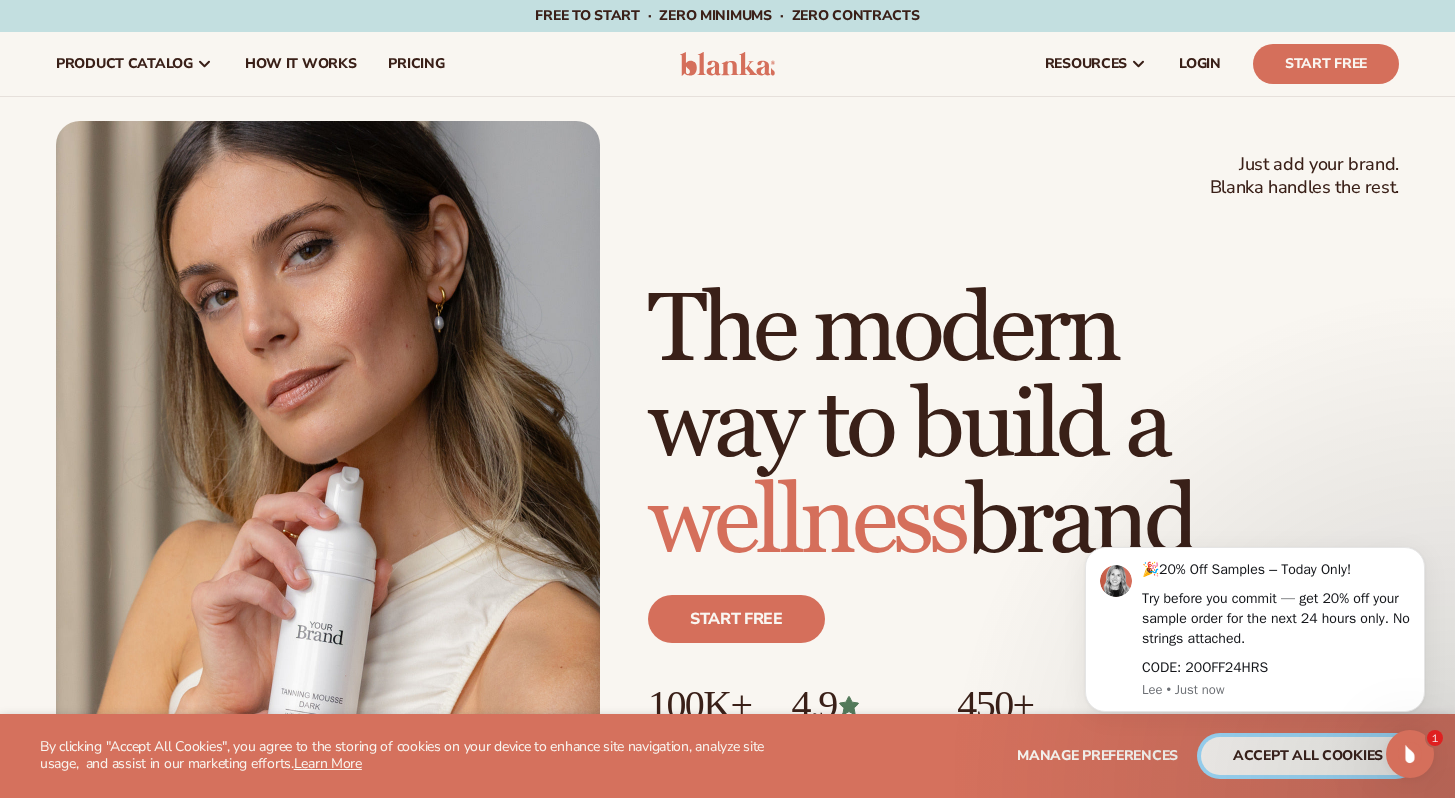 click on "accept all cookies" at bounding box center [1308, 756] 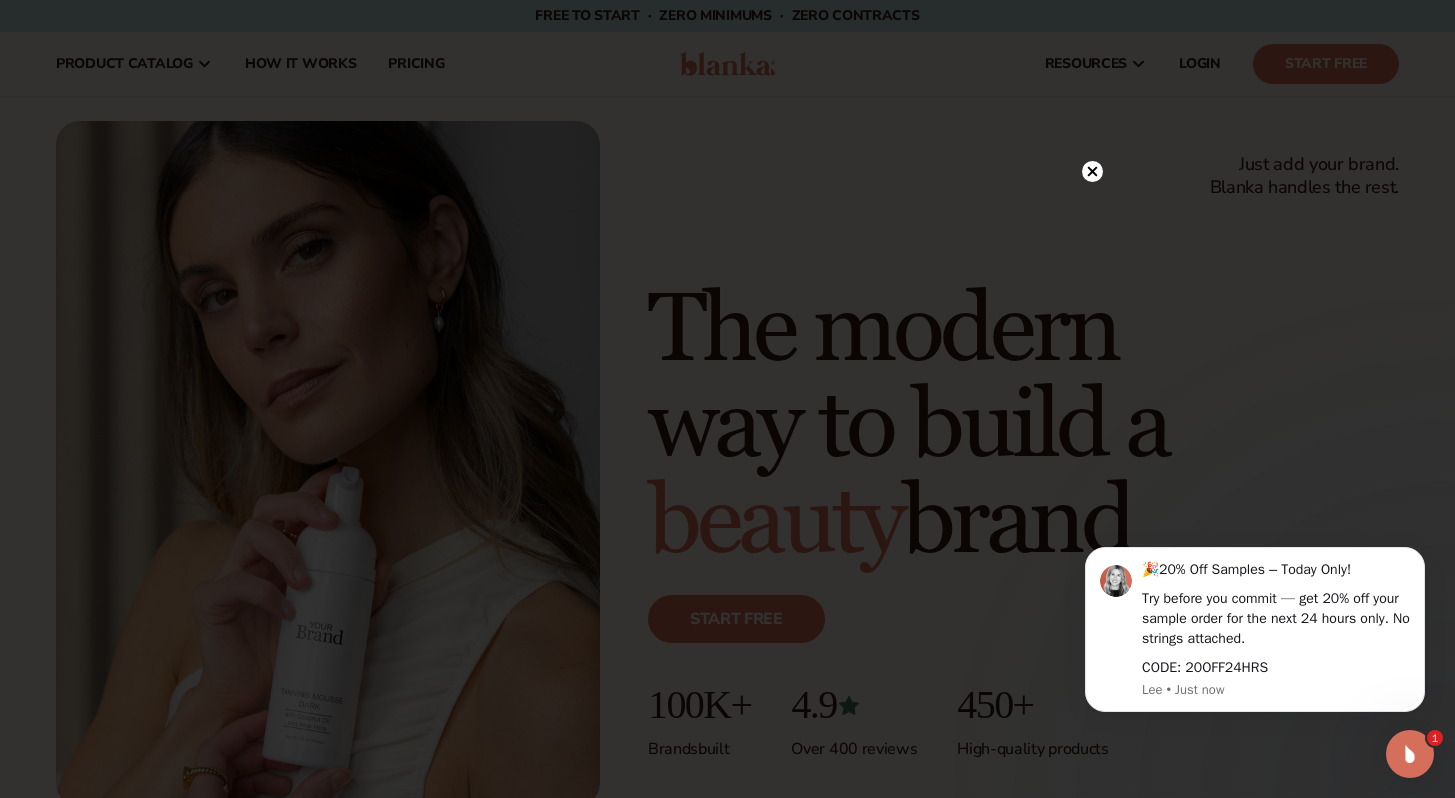 click 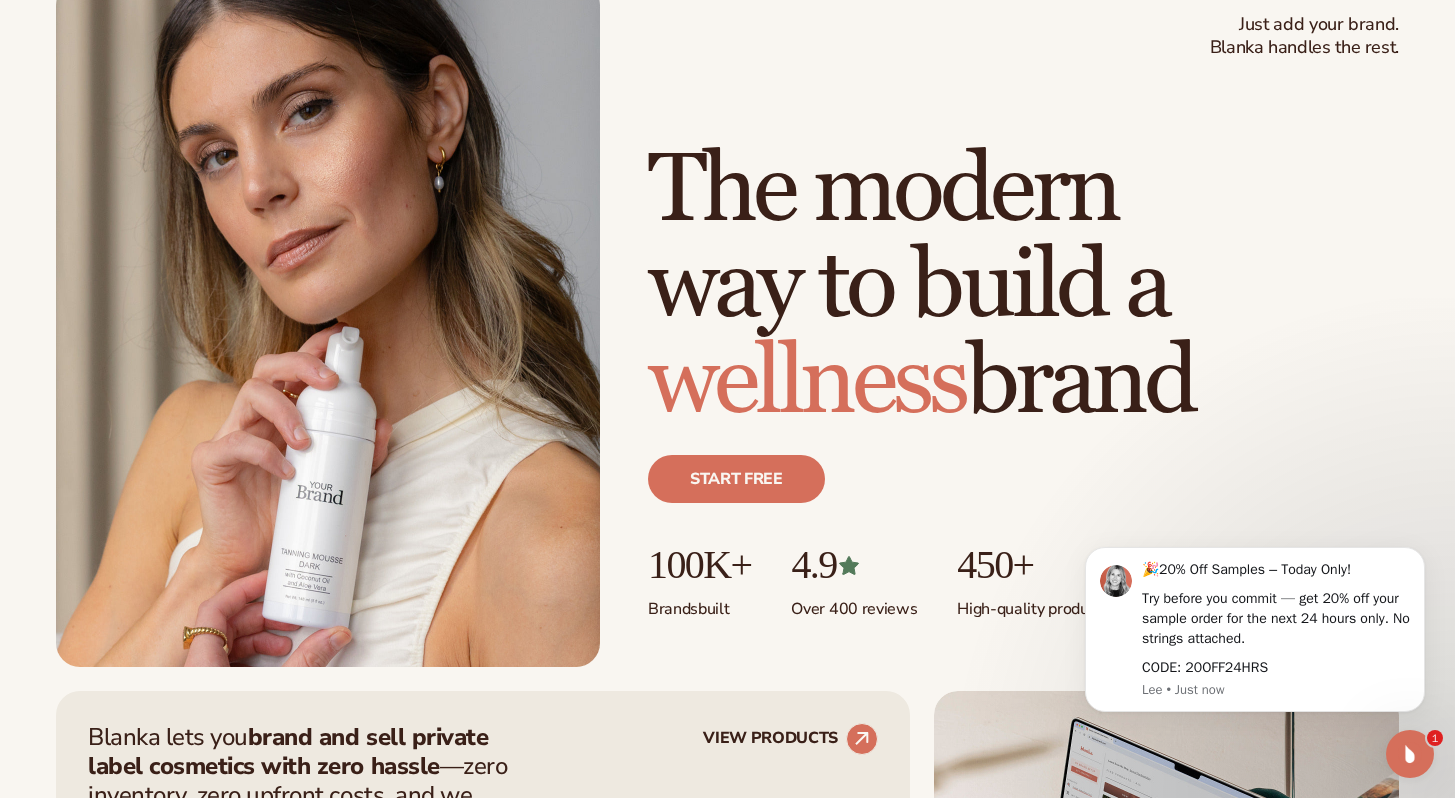 scroll, scrollTop: 0, scrollLeft: 0, axis: both 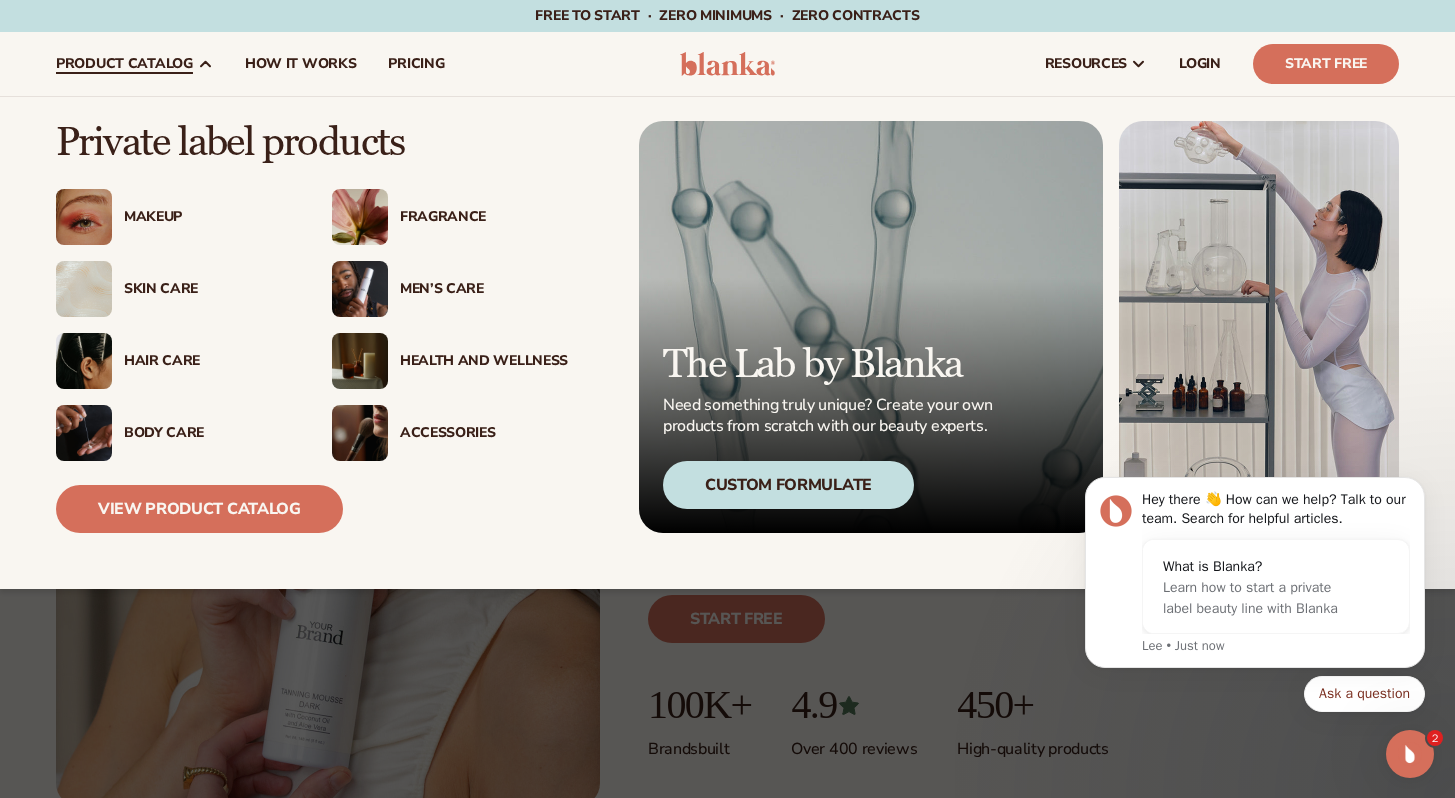 click on "Makeup" at bounding box center (208, 217) 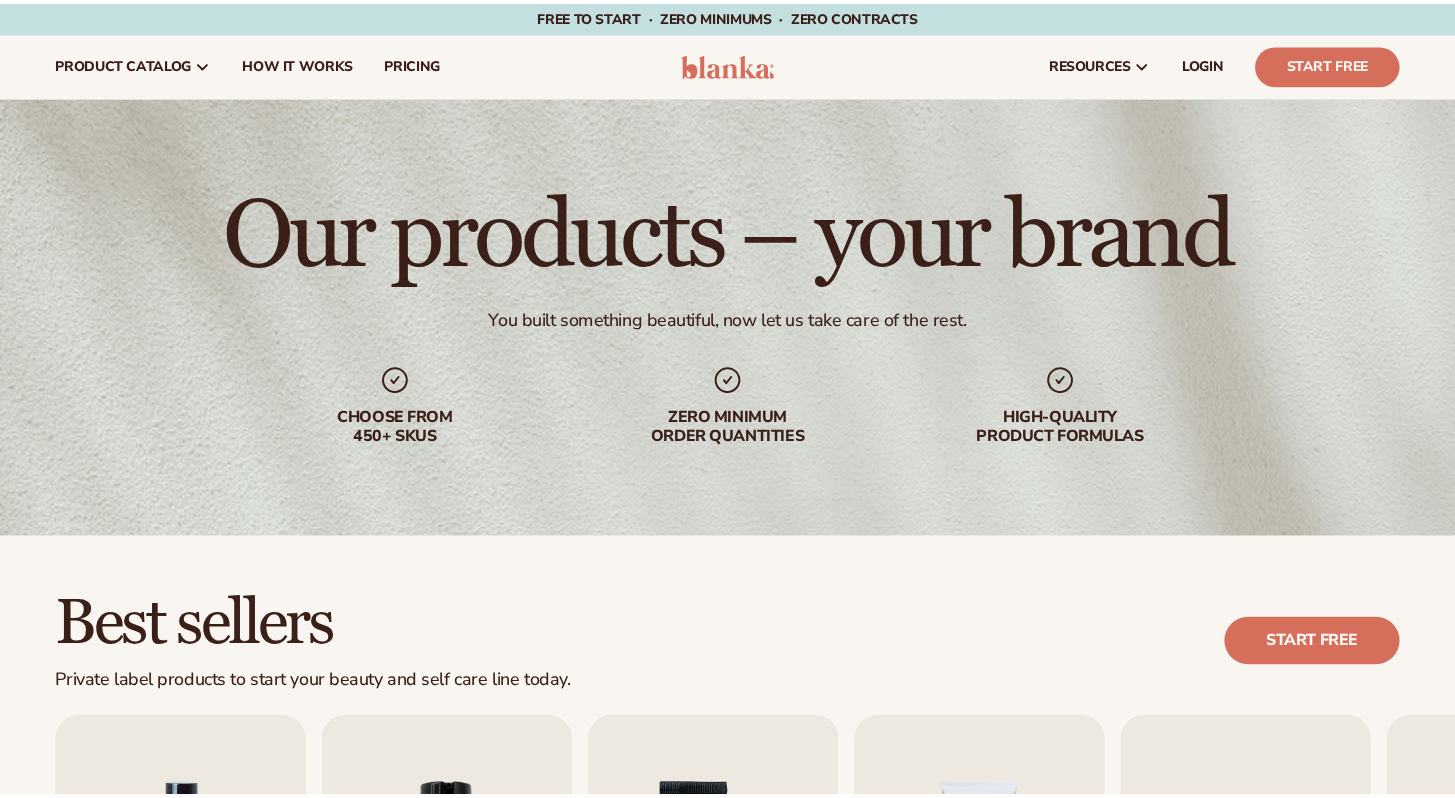 scroll, scrollTop: 0, scrollLeft: 0, axis: both 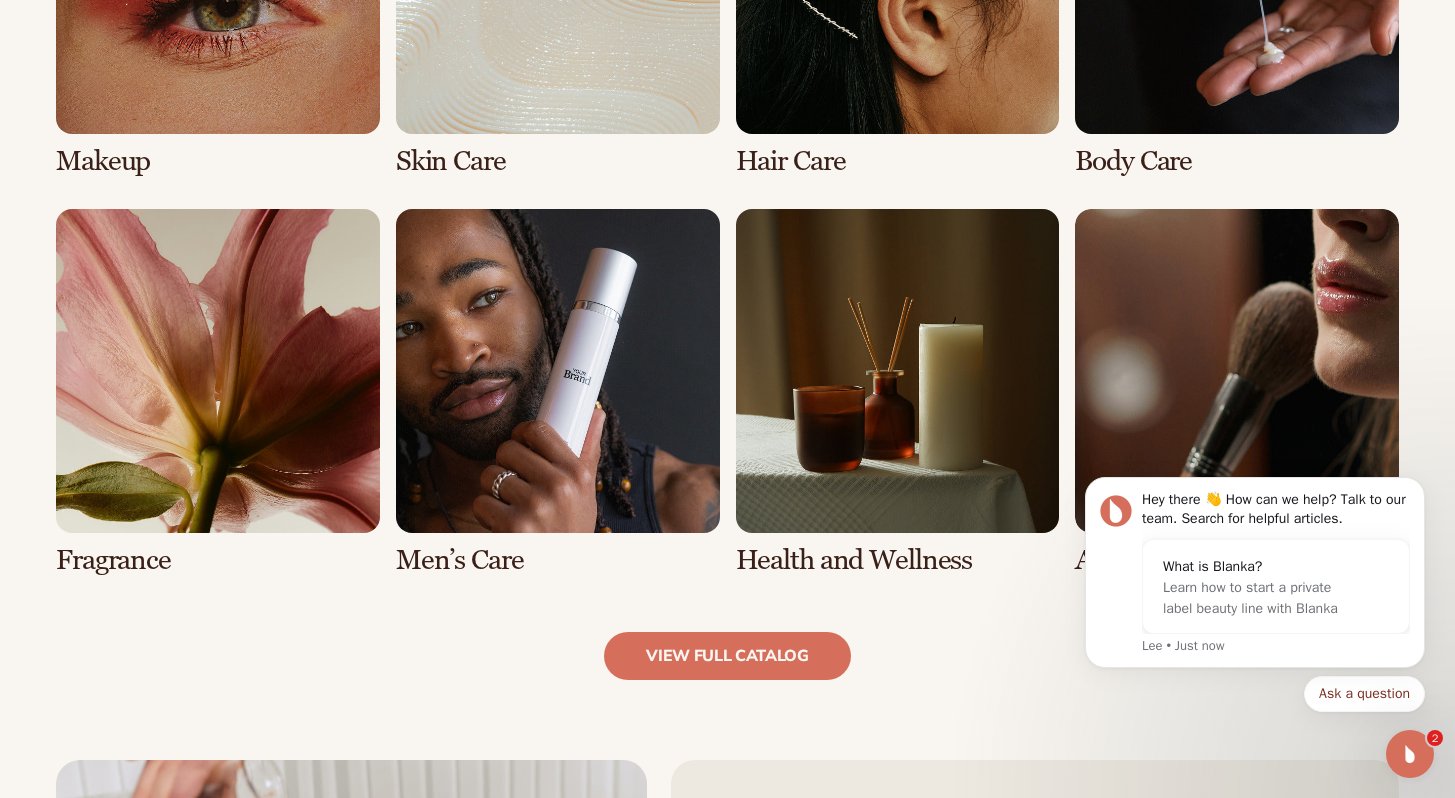 click at bounding box center [218, 392] 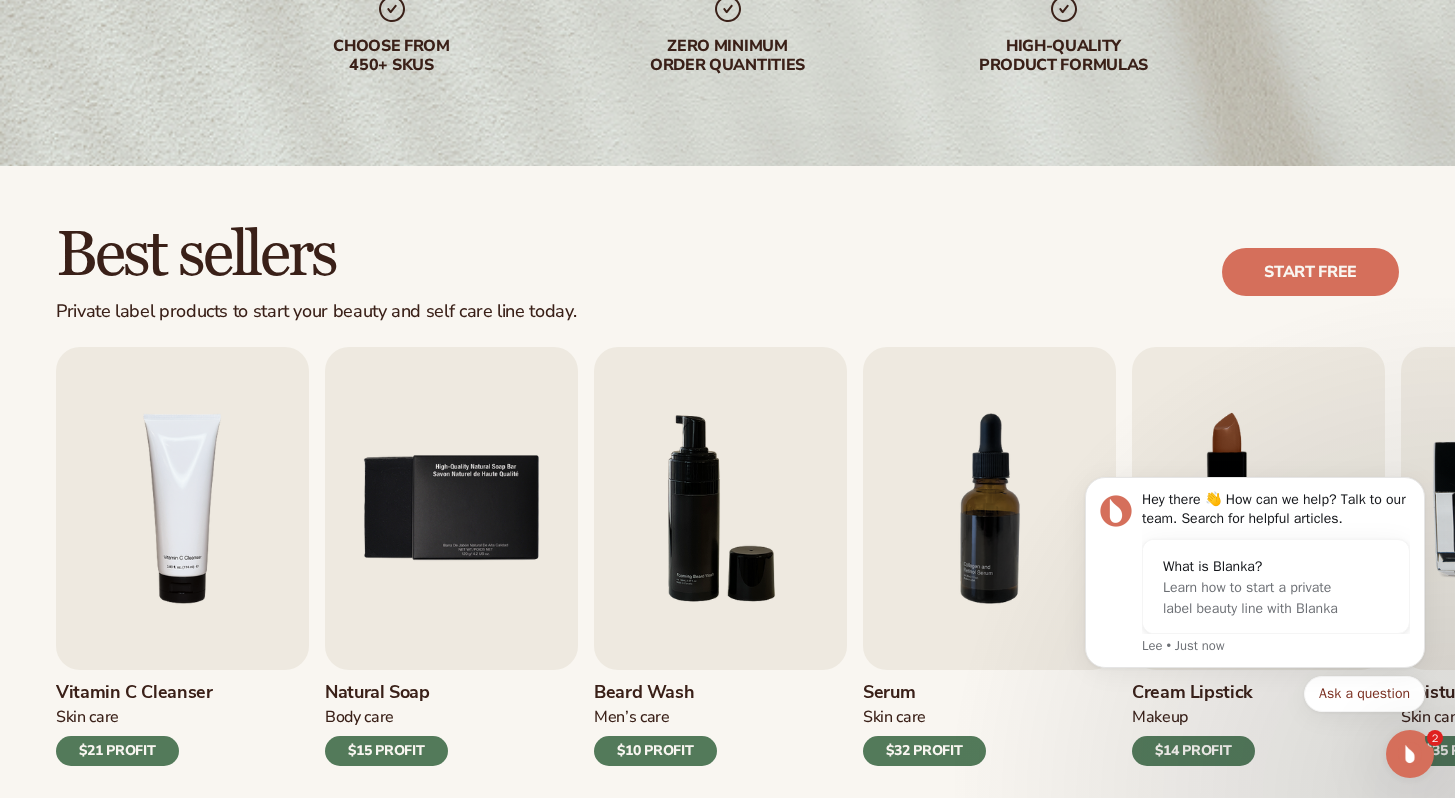 scroll, scrollTop: 516, scrollLeft: 0, axis: vertical 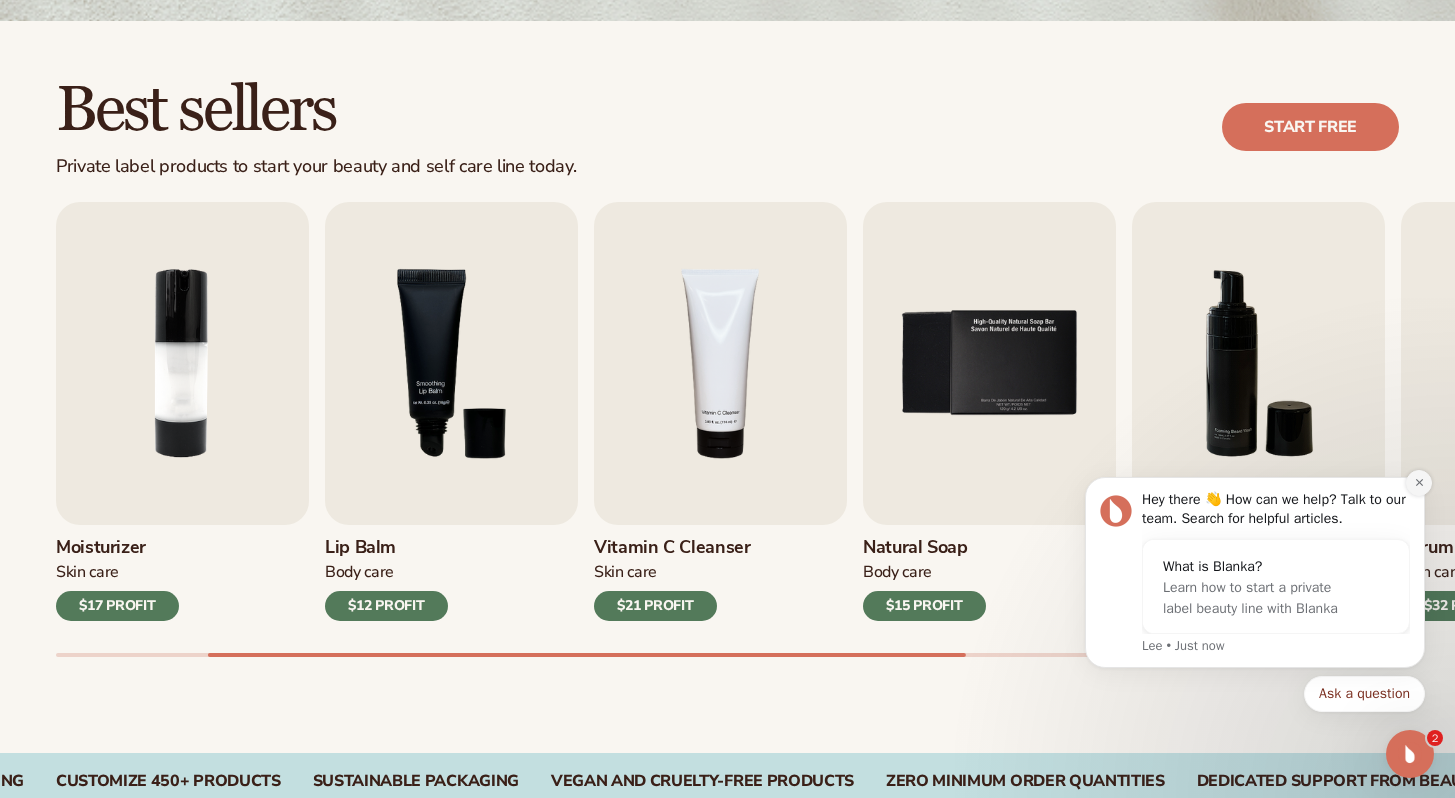 click 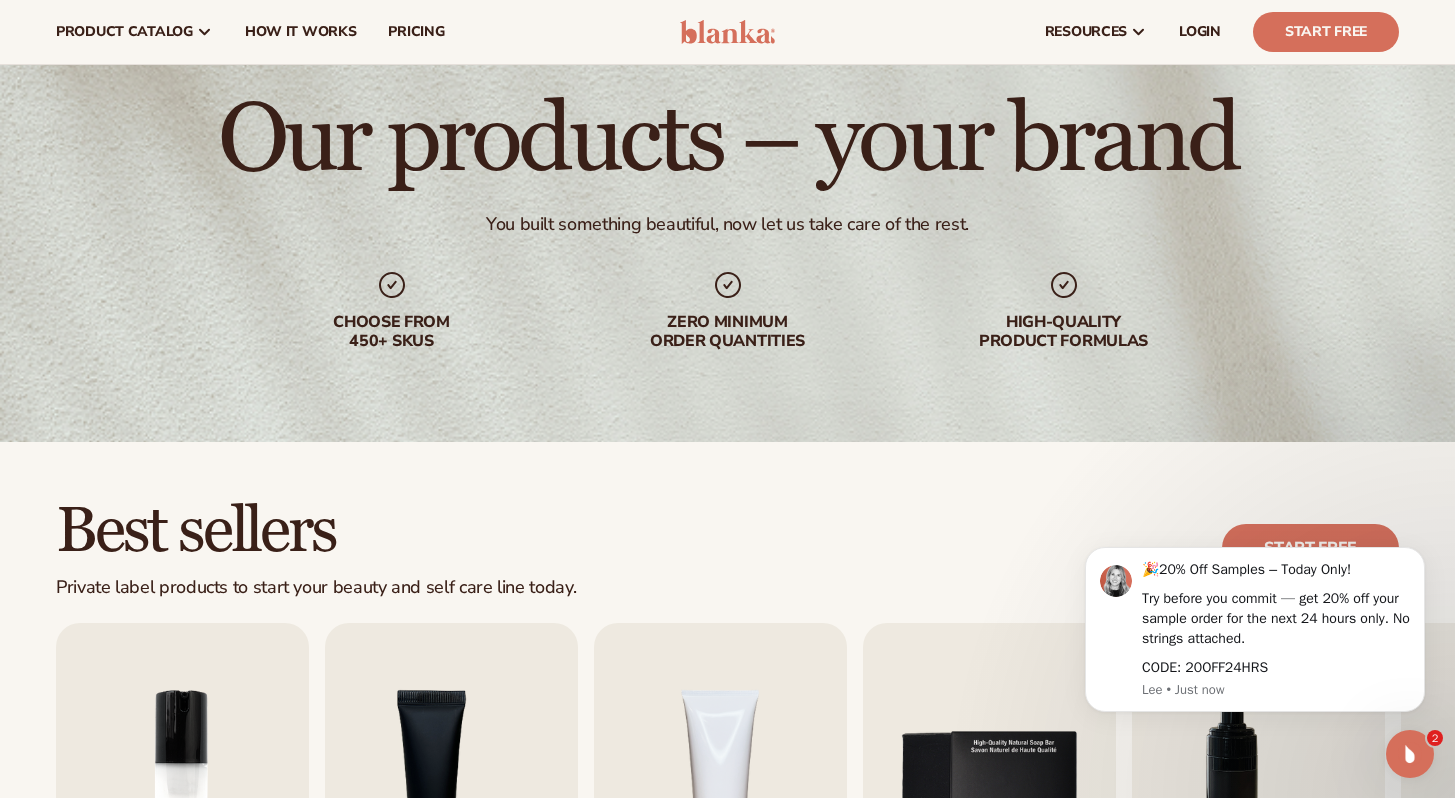 scroll, scrollTop: 0, scrollLeft: 0, axis: both 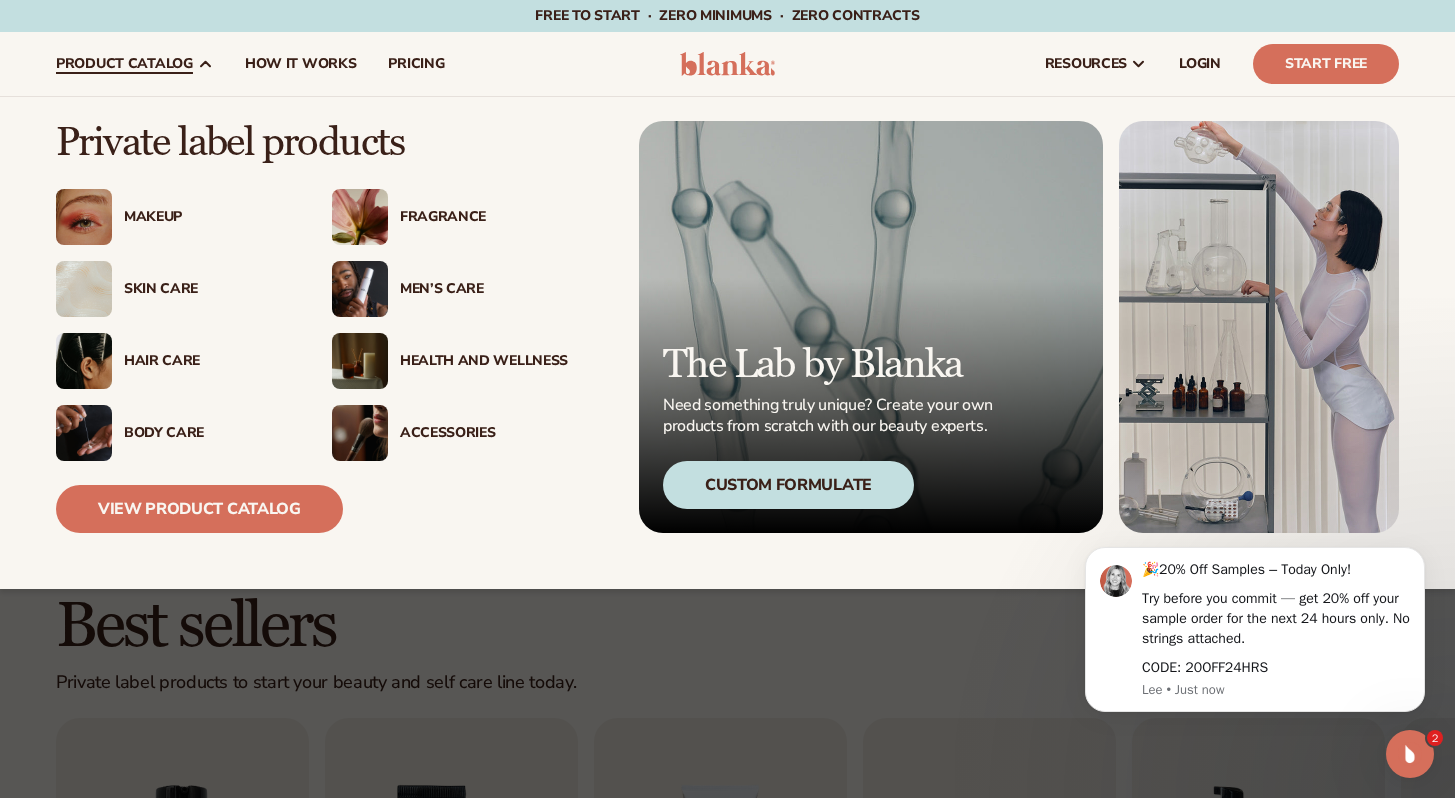 click on "Fragrance" at bounding box center [484, 217] 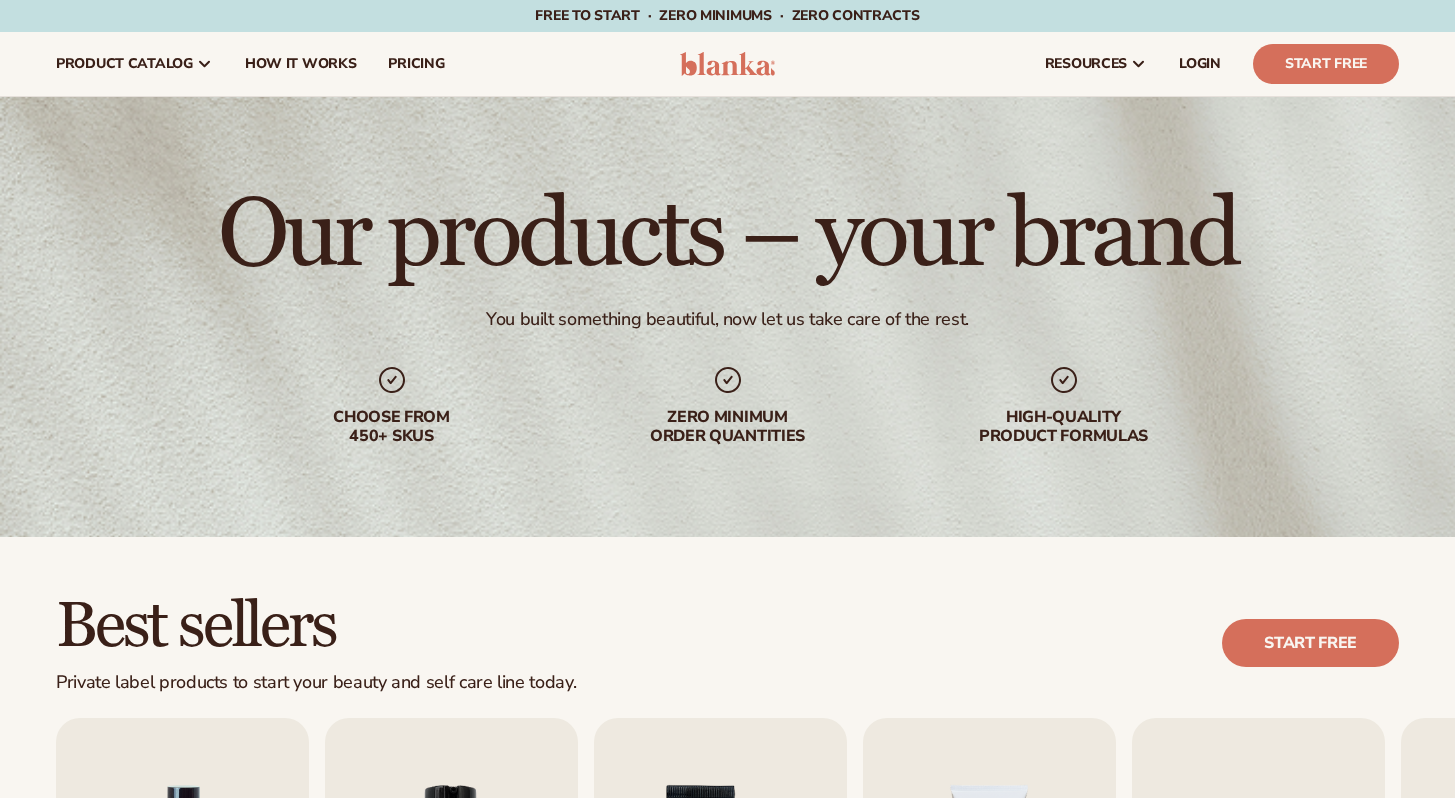 scroll, scrollTop: 0, scrollLeft: 0, axis: both 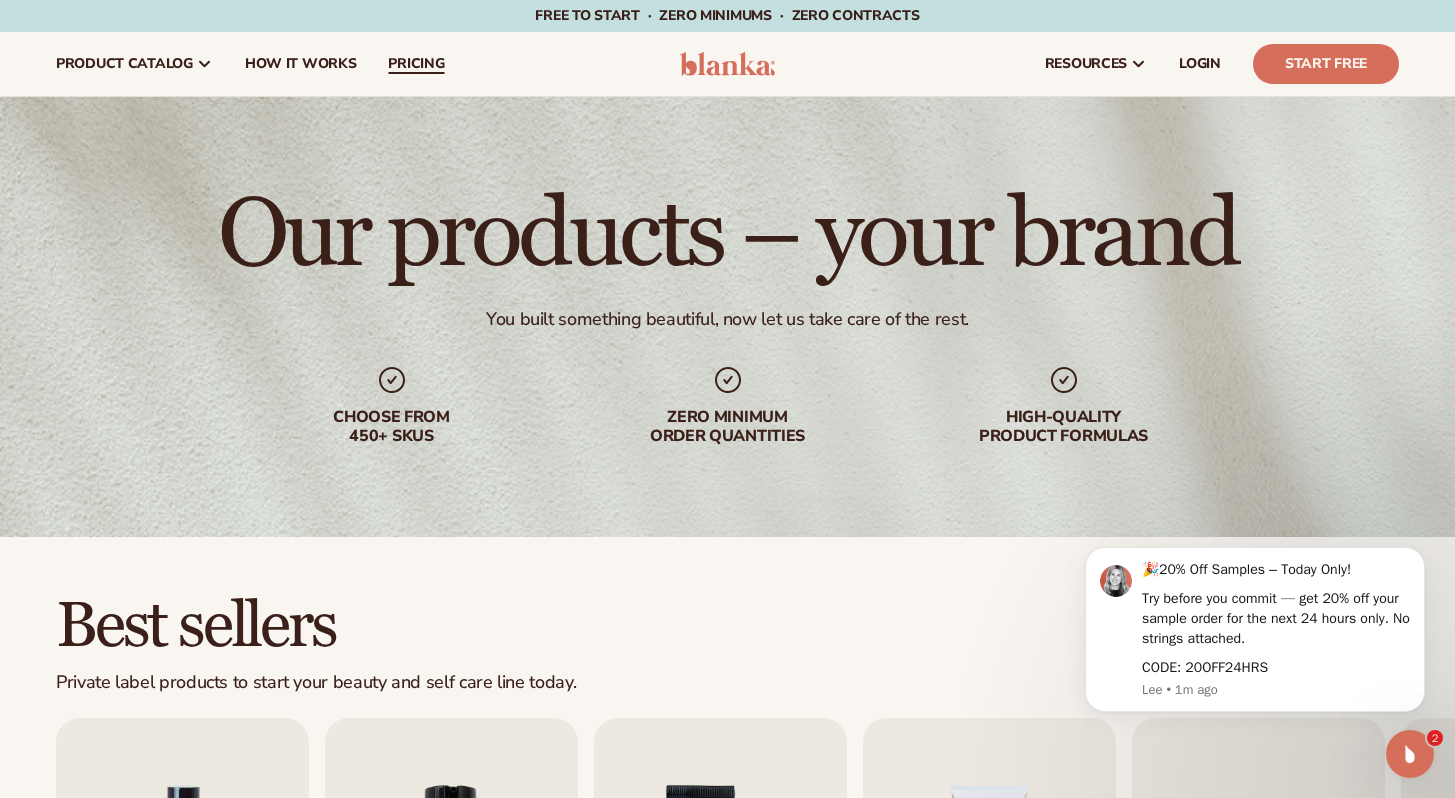 click on "pricing" at bounding box center (416, 64) 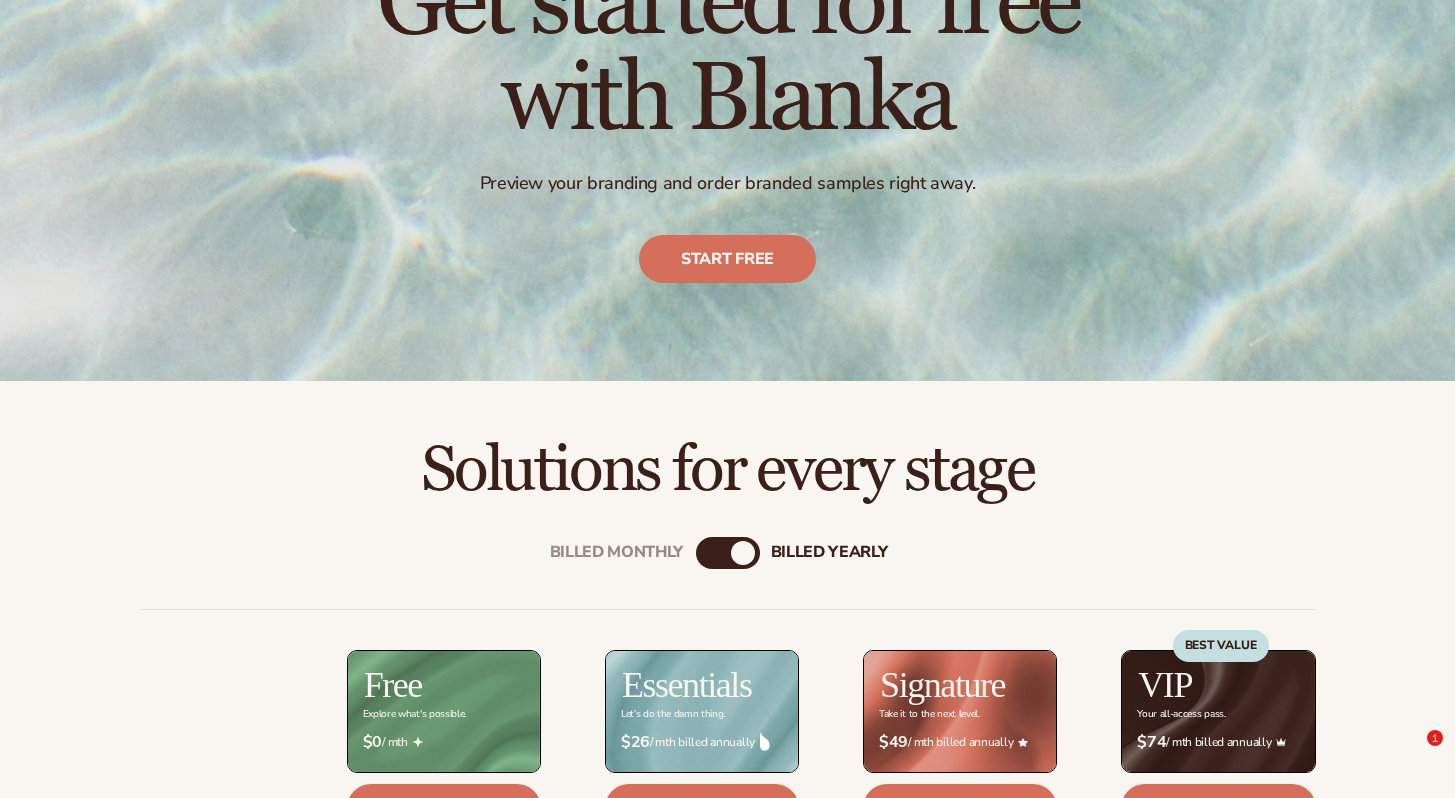 scroll, scrollTop: 310, scrollLeft: 0, axis: vertical 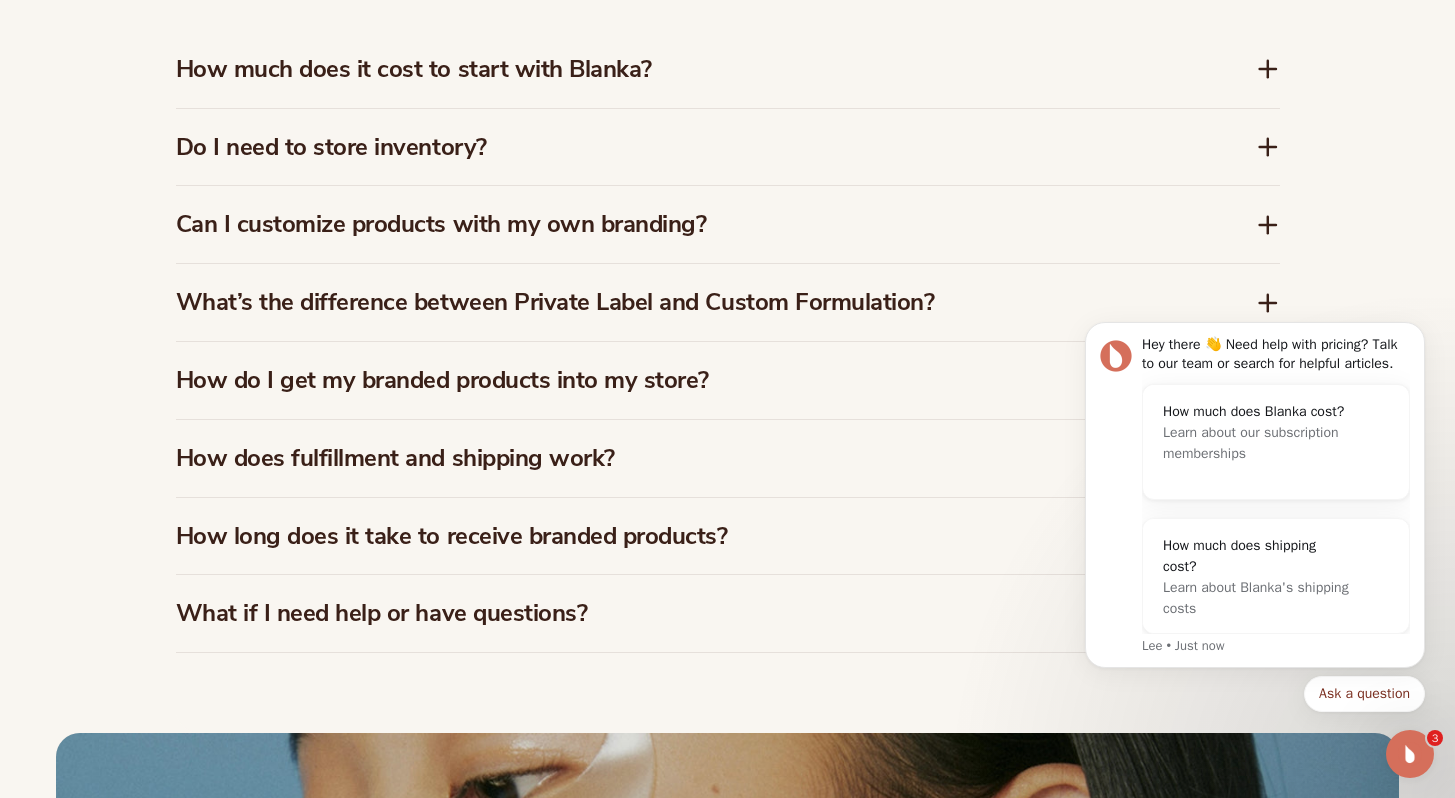 click 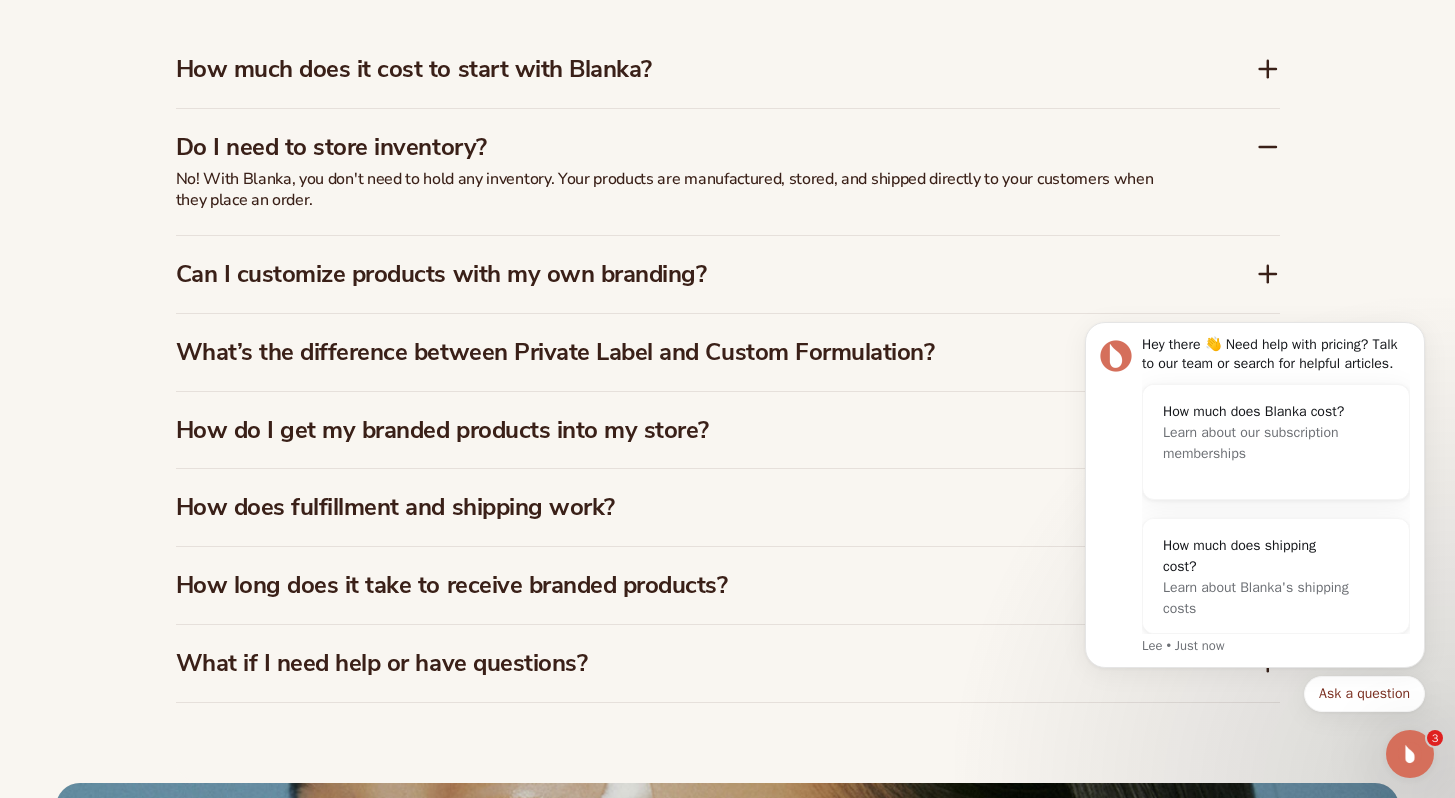 click on "Hey there 👋 Need help with pricing? Talk to our team or search for helpful articles.   How much does Blanka cost? Learn about our subscription memberships   How much does shipping cost? Learn about Blanka's shipping costs Lee • Just now Ask a question" at bounding box center [1255, 500] 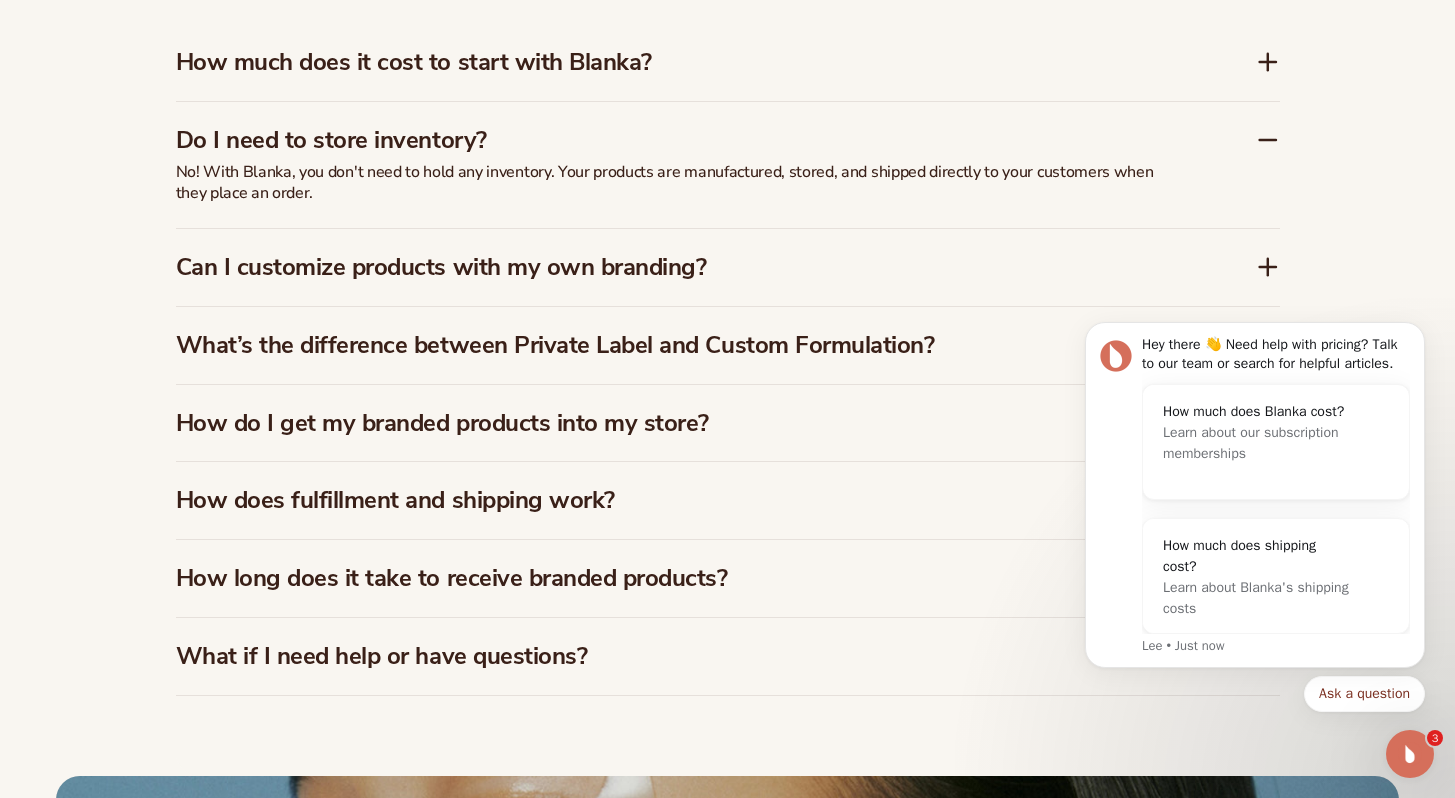 scroll, scrollTop: 3032, scrollLeft: 0, axis: vertical 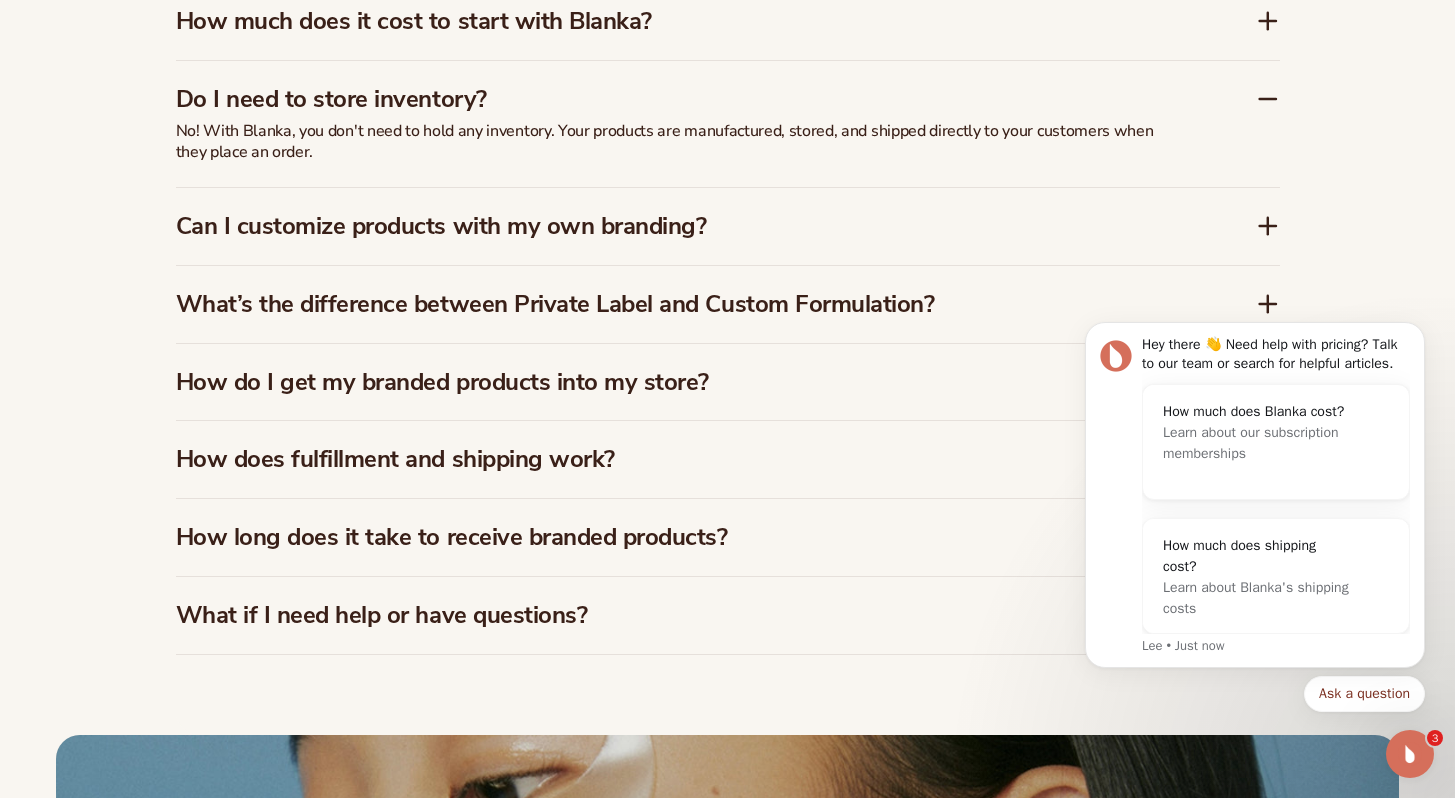 click 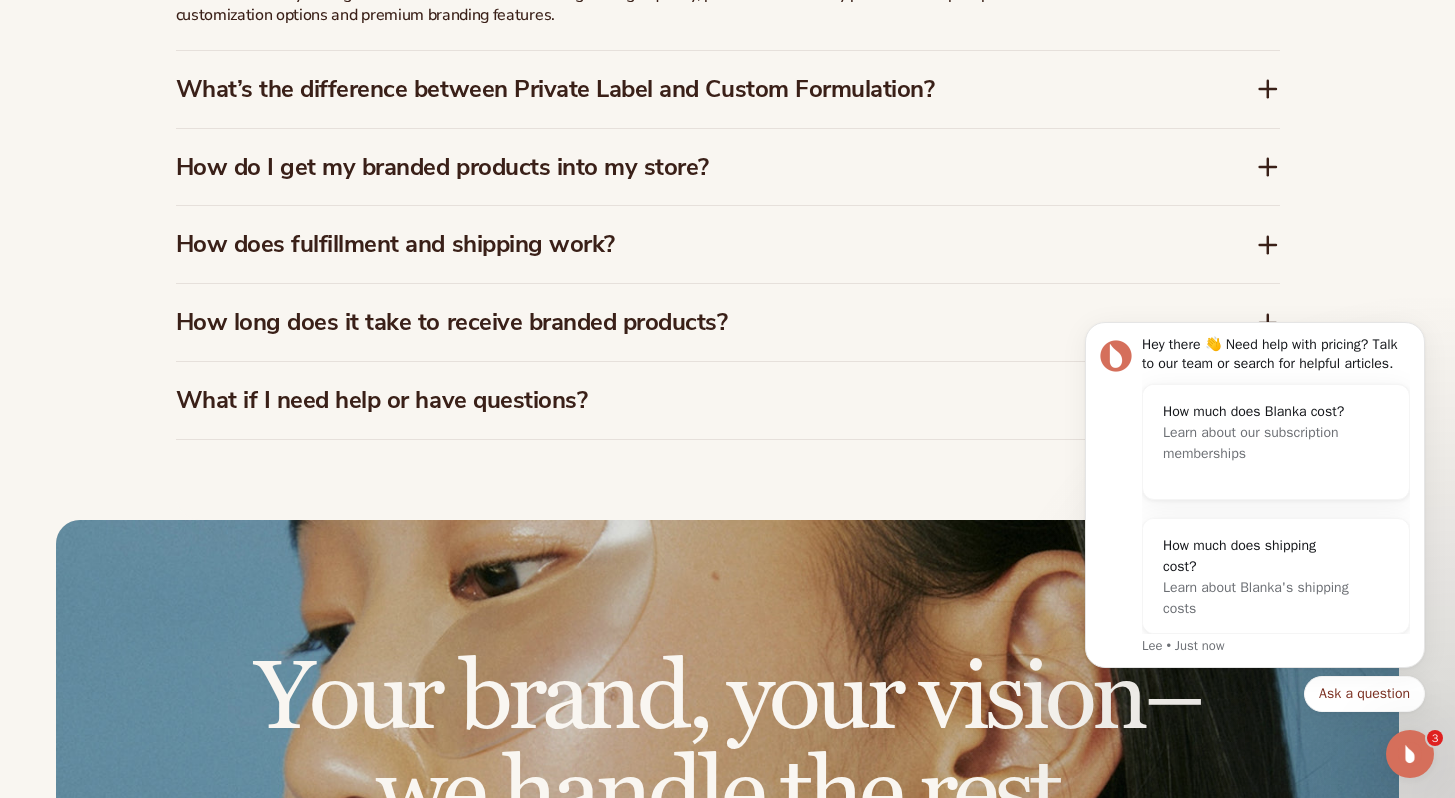 scroll, scrollTop: 3292, scrollLeft: 0, axis: vertical 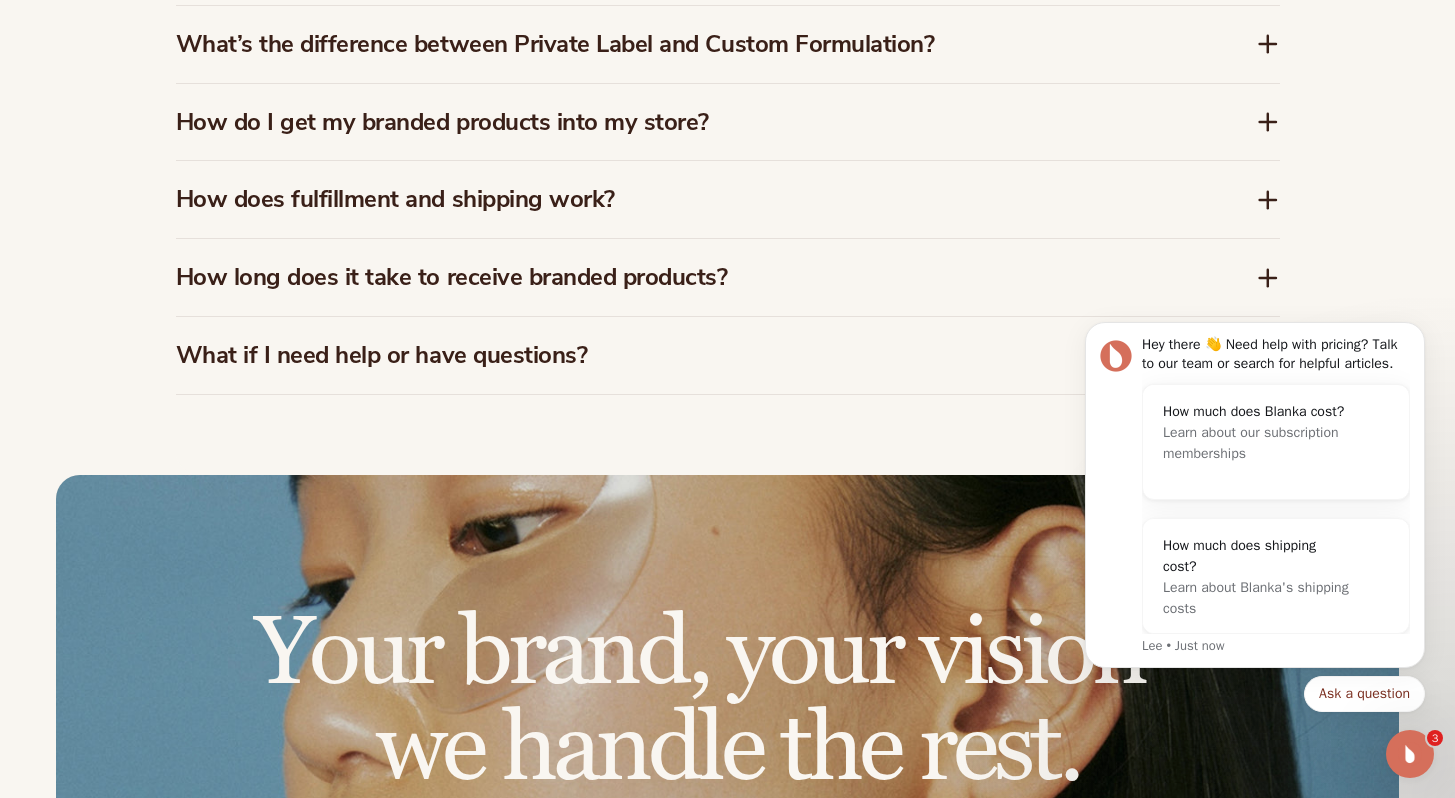 click 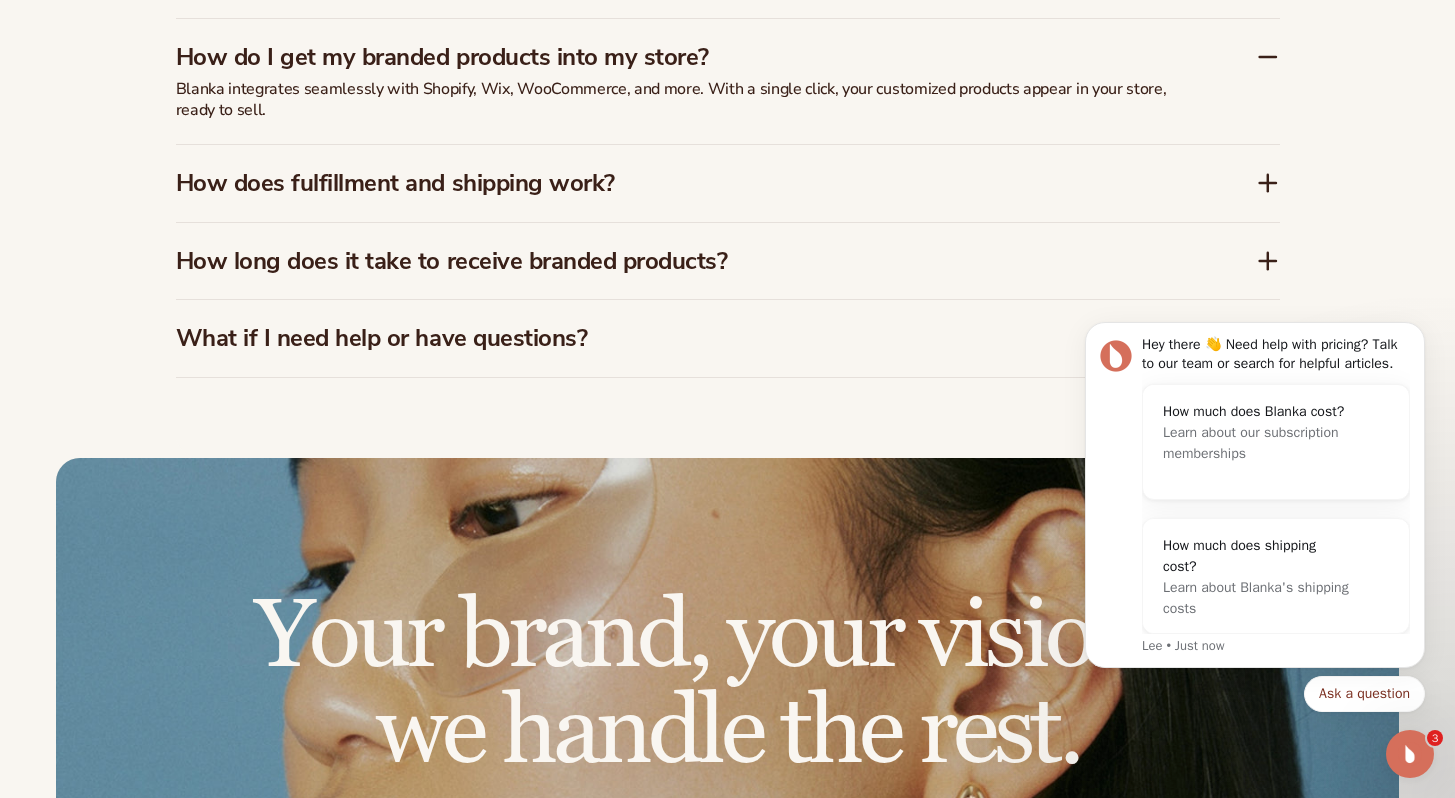 scroll, scrollTop: 3308, scrollLeft: 0, axis: vertical 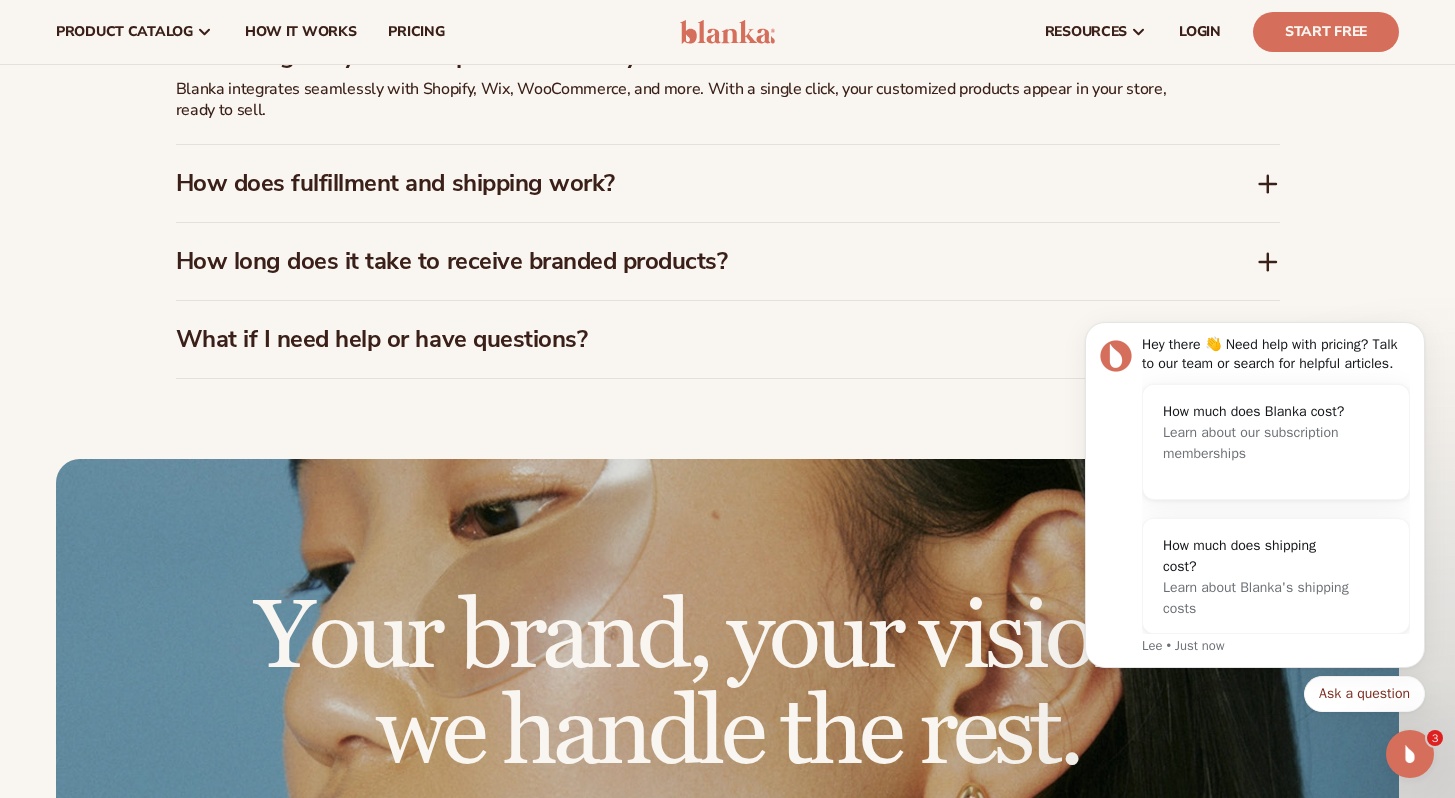 click 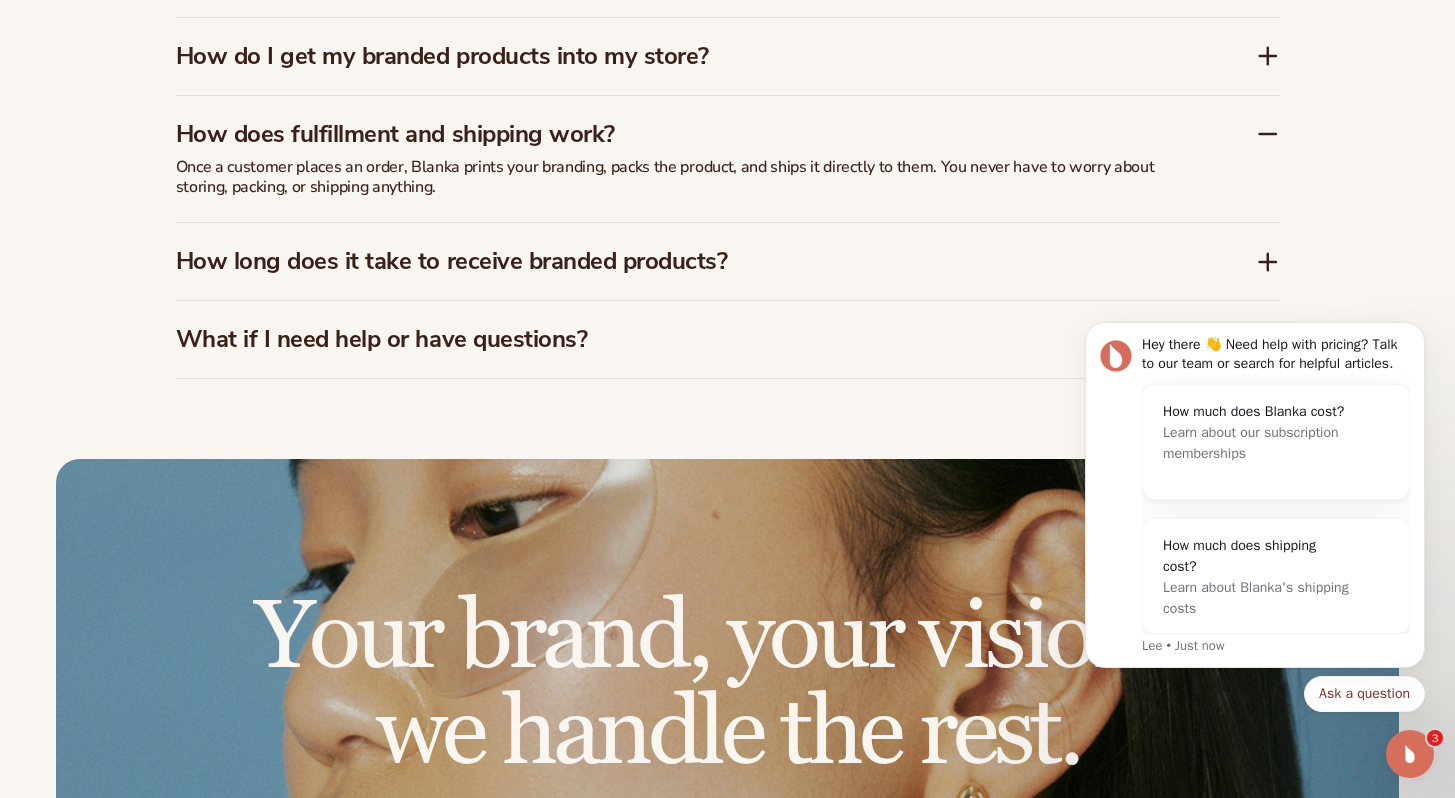 scroll, scrollTop: 3312, scrollLeft: 0, axis: vertical 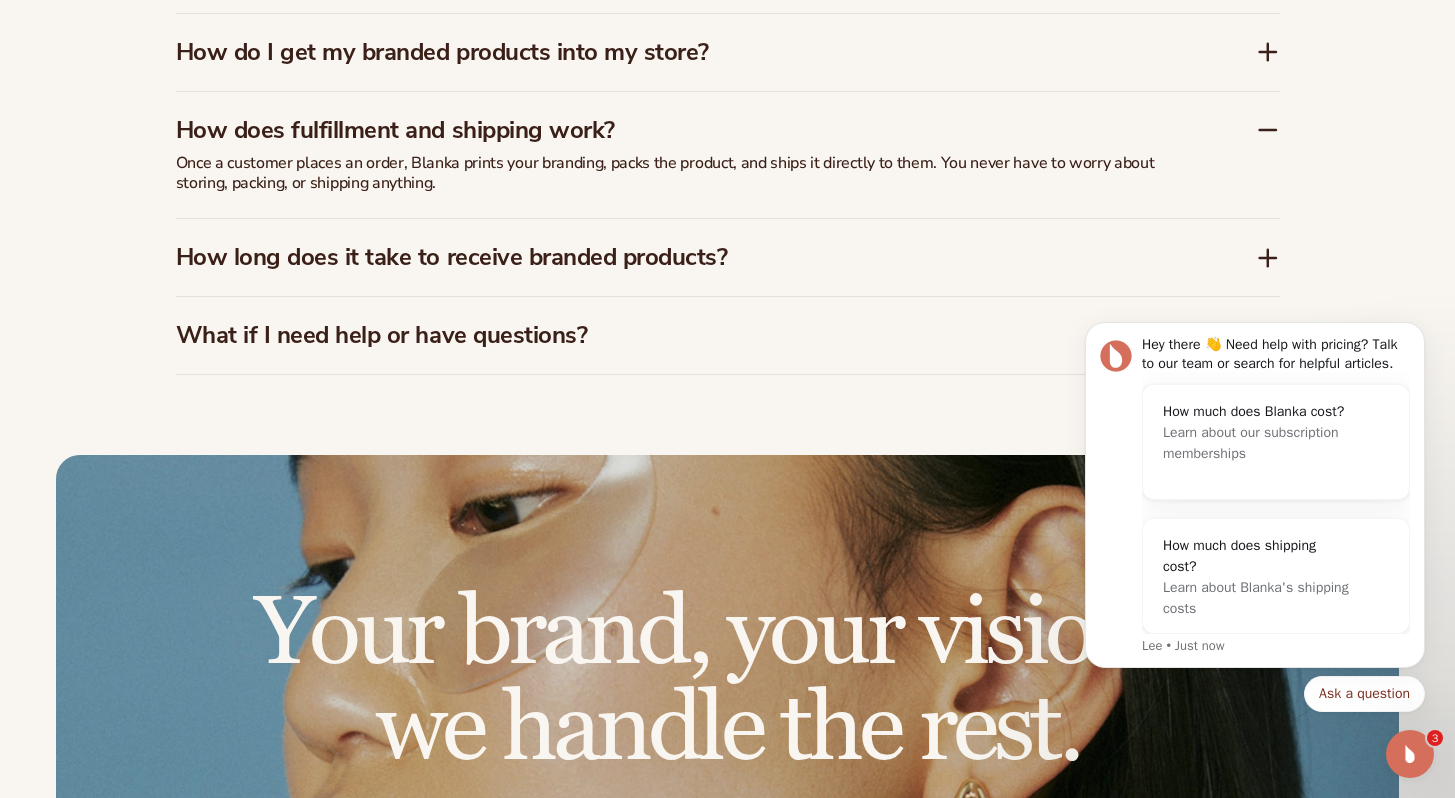 click 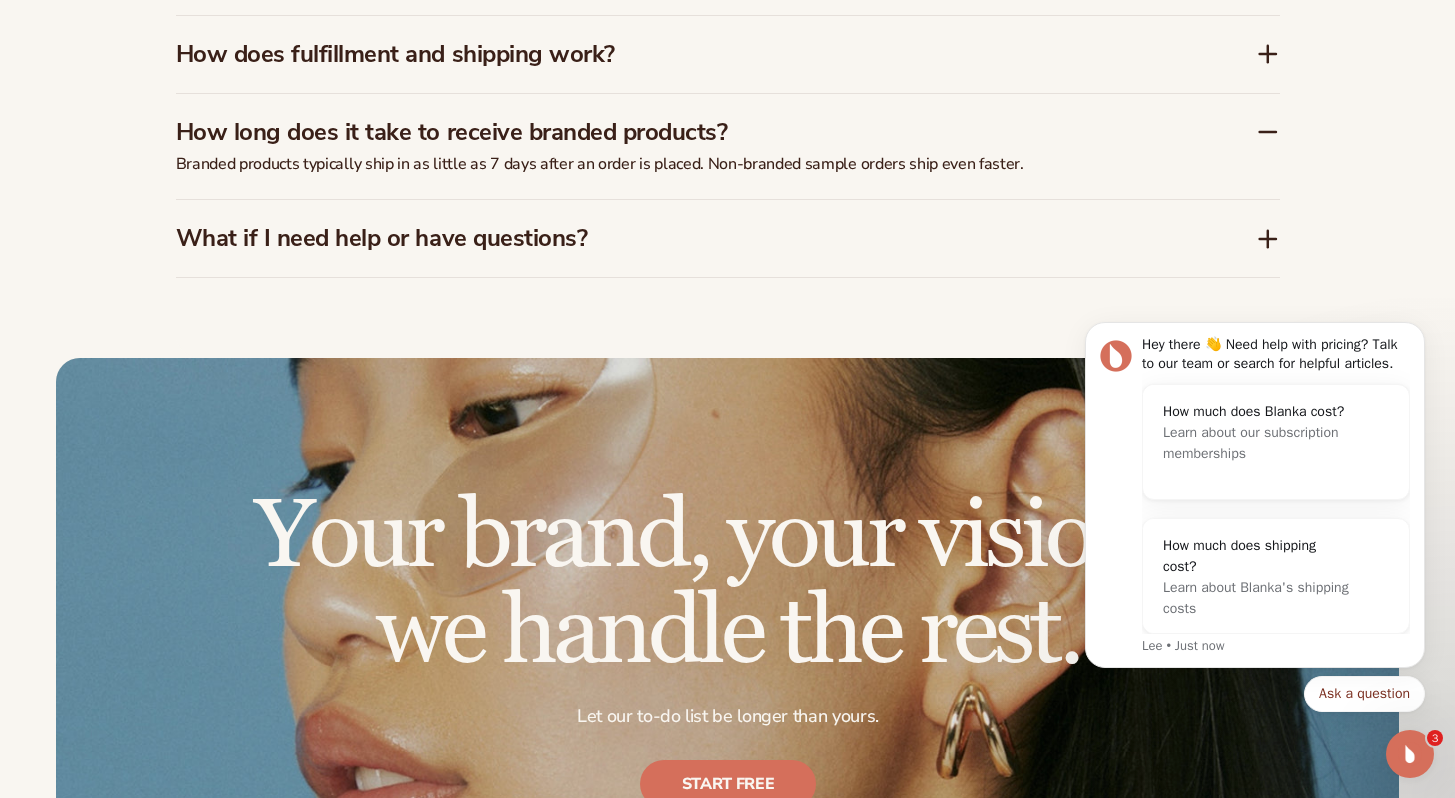 scroll, scrollTop: 3388, scrollLeft: 0, axis: vertical 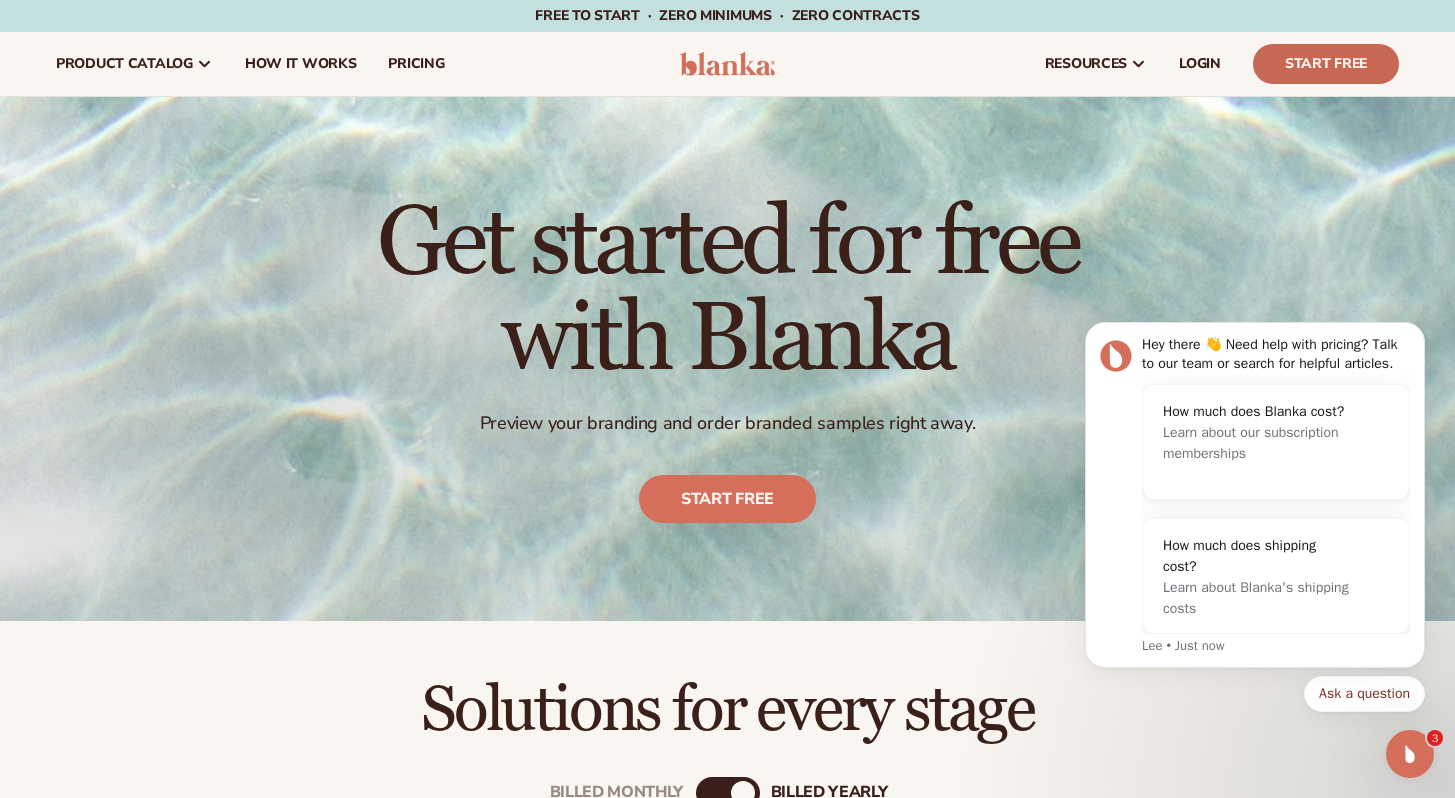 click on "Start Free" at bounding box center (1326, 64) 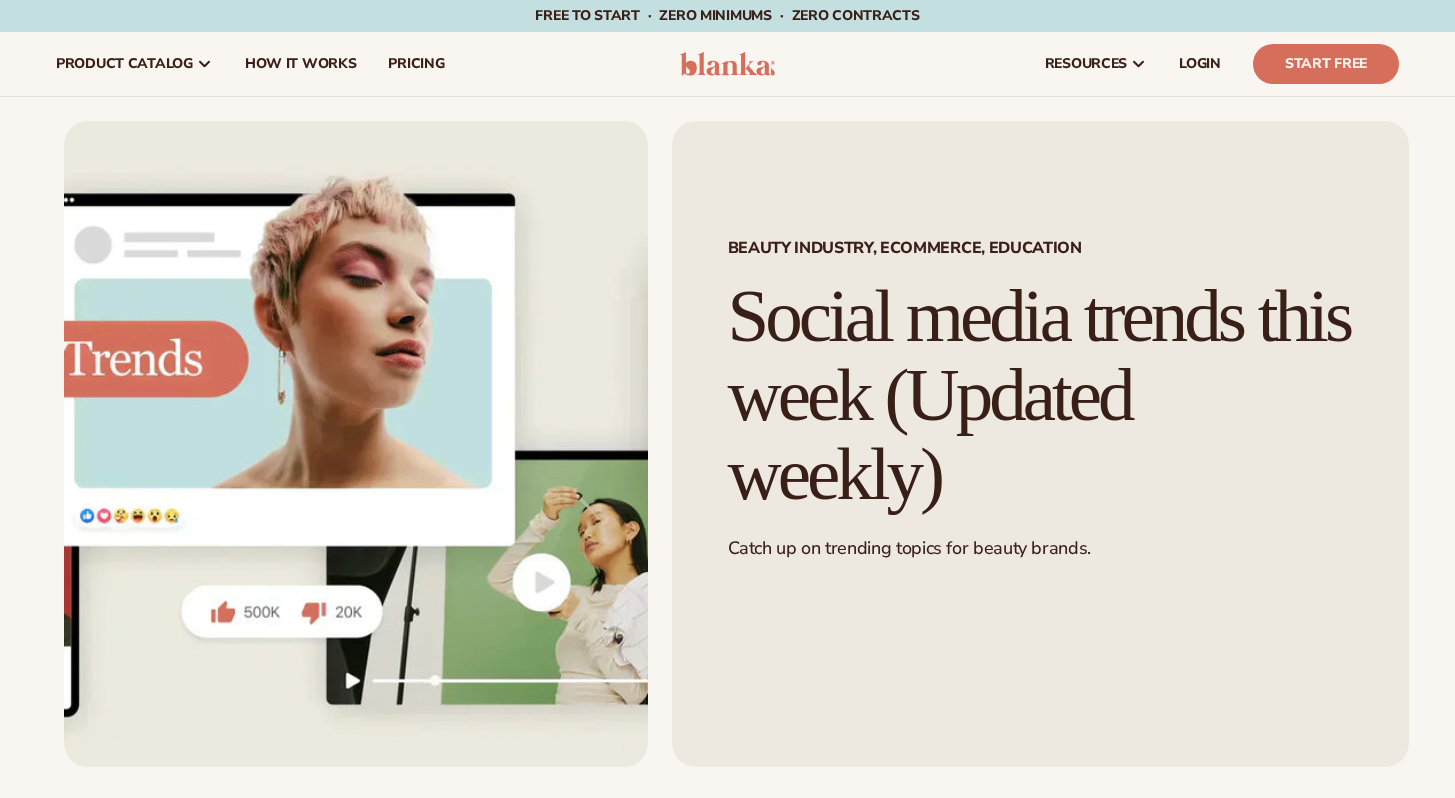 scroll, scrollTop: 0, scrollLeft: 0, axis: both 